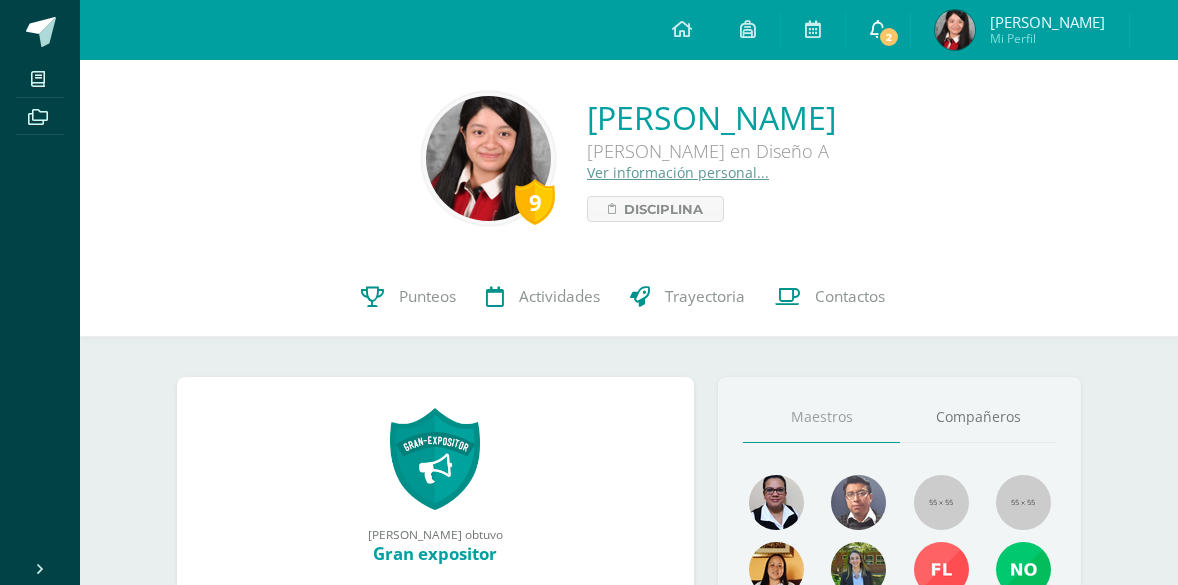 scroll, scrollTop: 0, scrollLeft: 0, axis: both 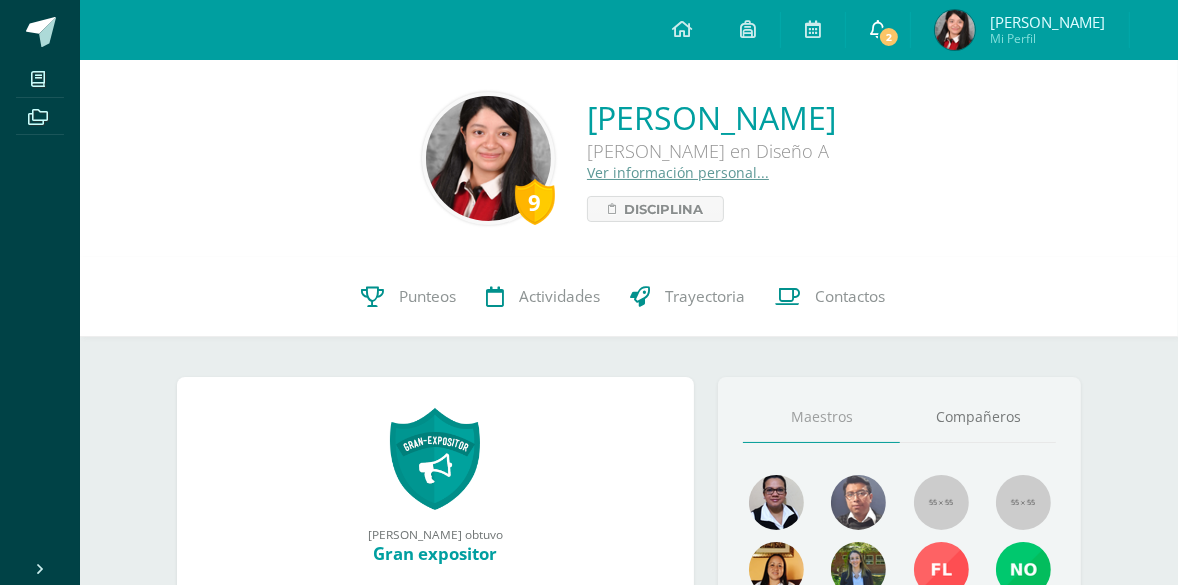 click on "2" at bounding box center (878, 30) 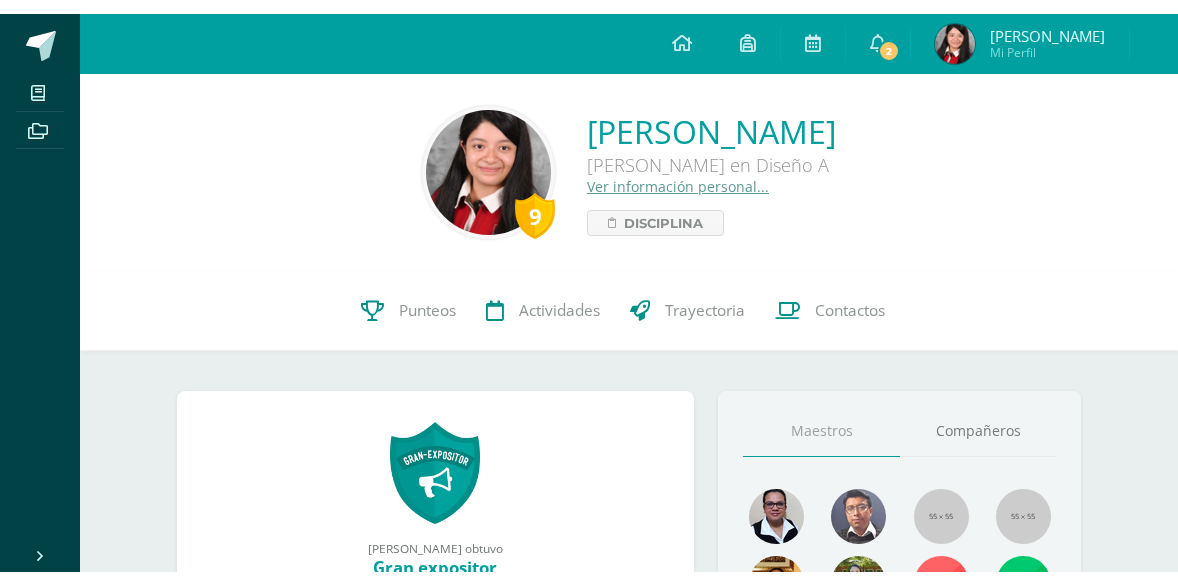 scroll, scrollTop: 0, scrollLeft: 0, axis: both 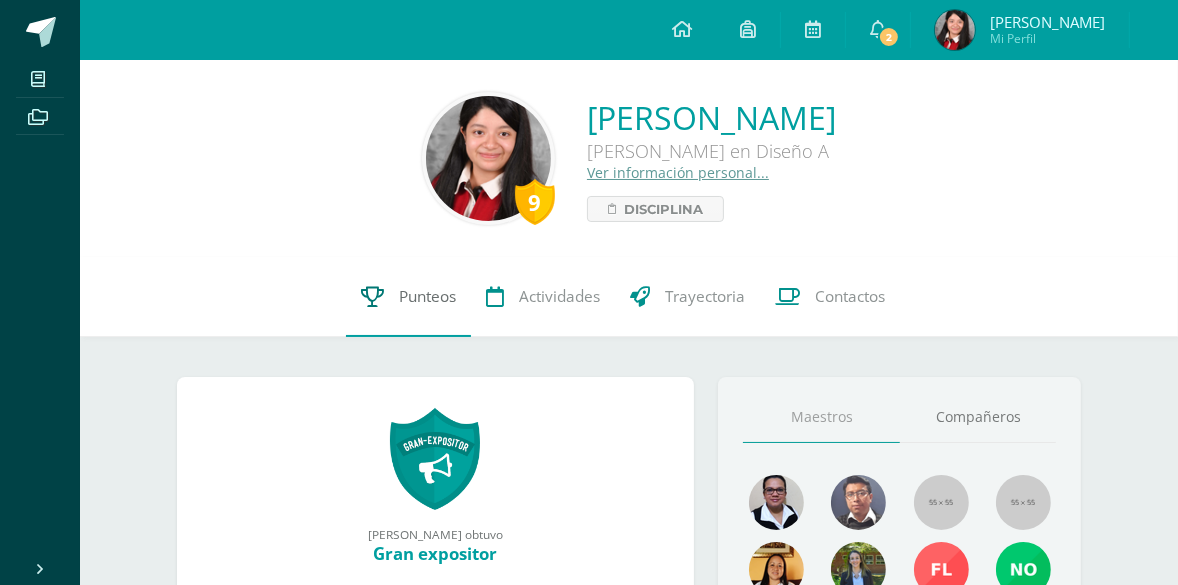 click on "Punteos" at bounding box center [408, 297] 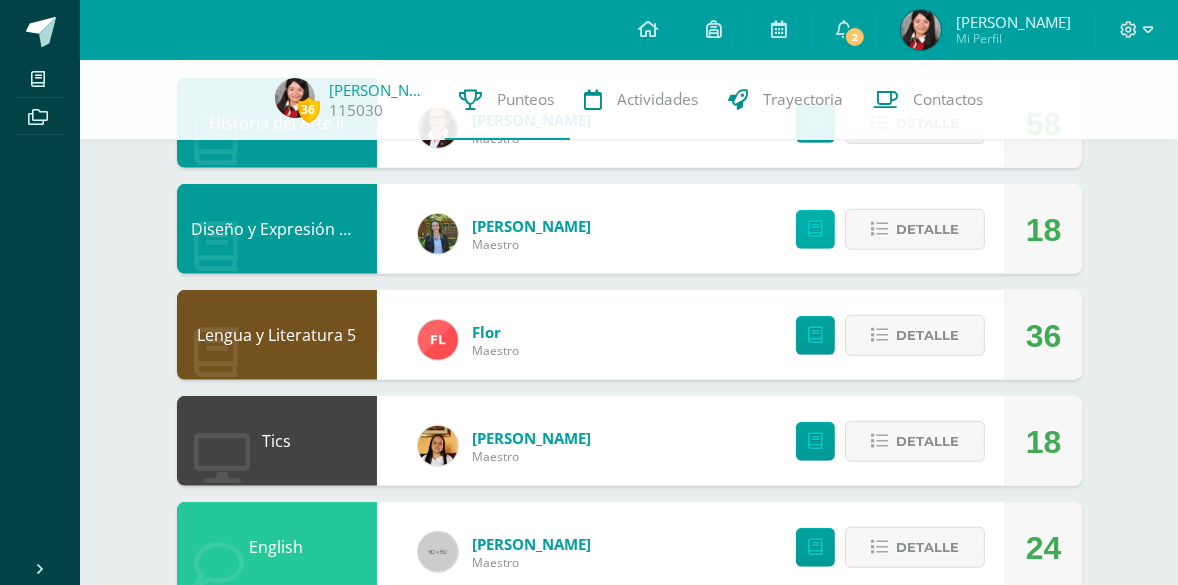 scroll, scrollTop: 1090, scrollLeft: 0, axis: vertical 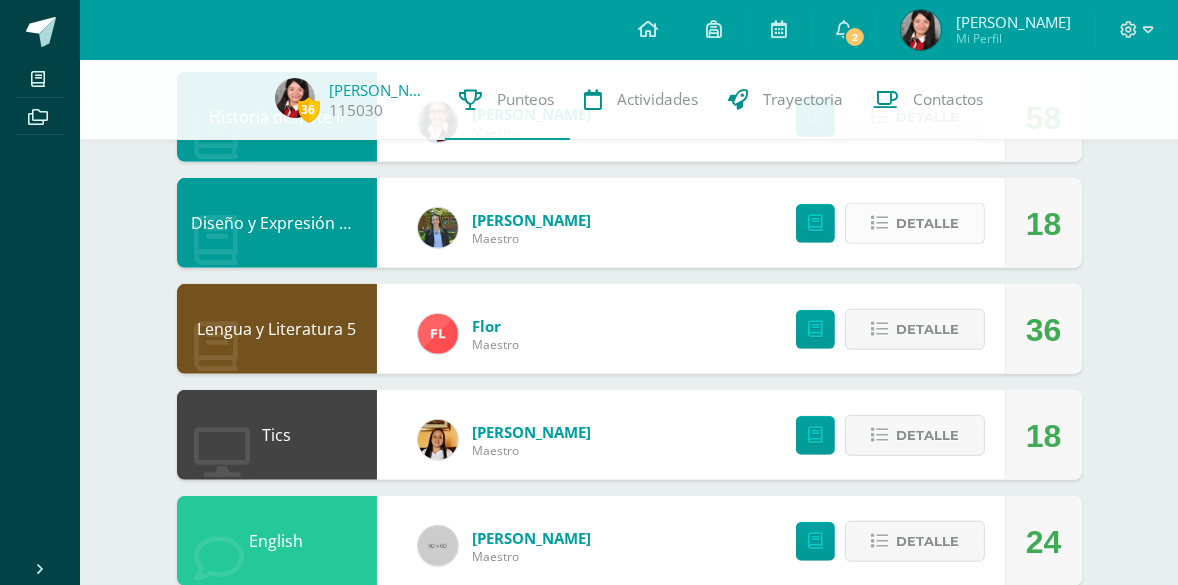 click on "Detalle" at bounding box center (915, 223) 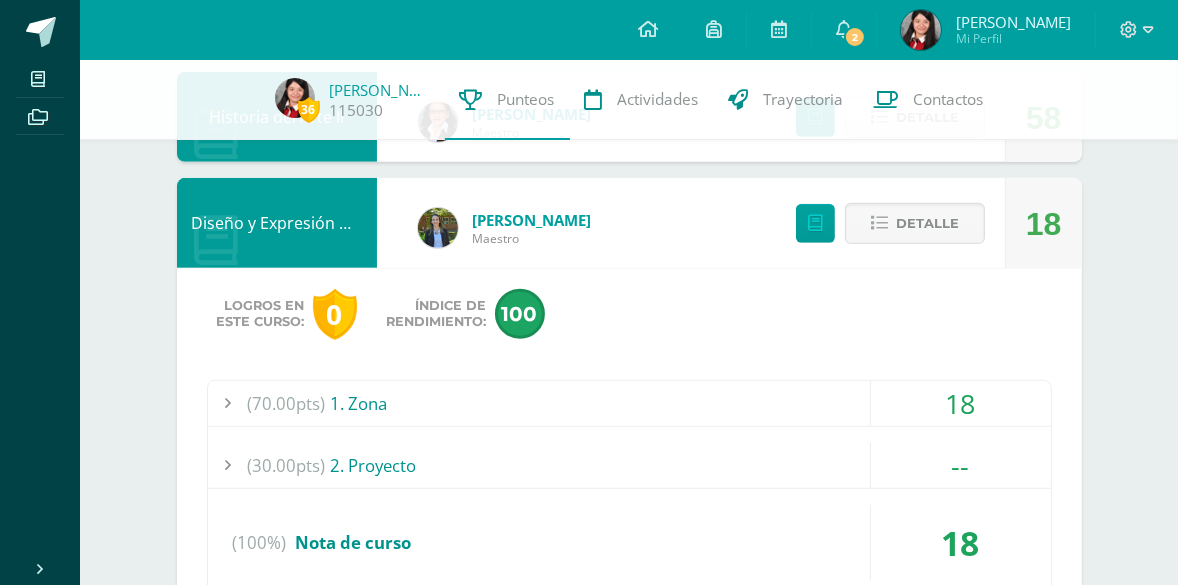 click on "(70.00pts)
1. Zona" at bounding box center [629, 403] 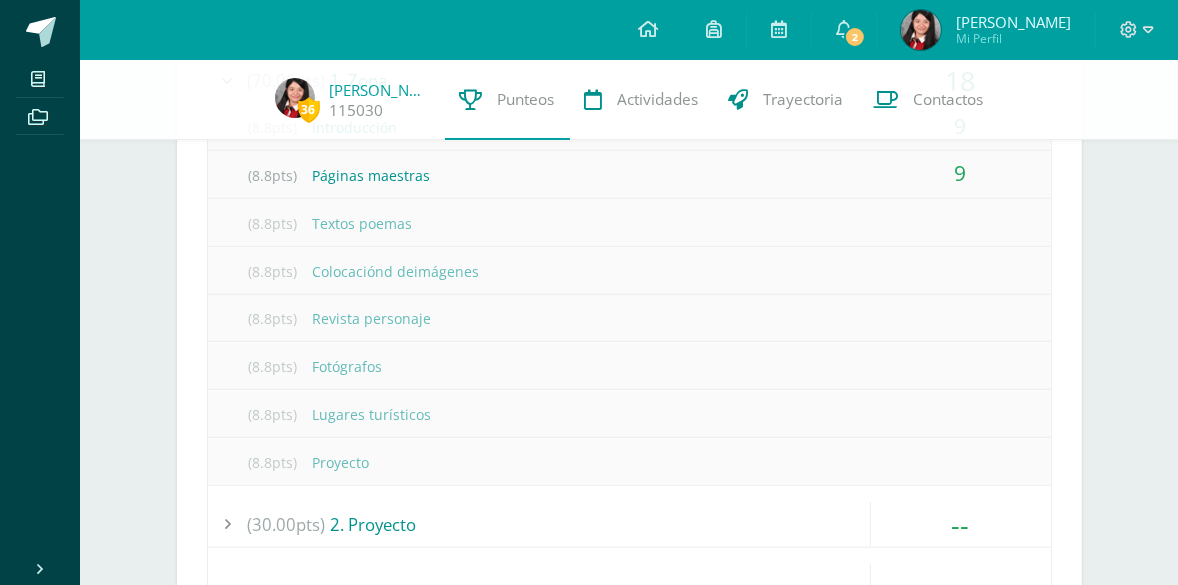 scroll, scrollTop: 1454, scrollLeft: 0, axis: vertical 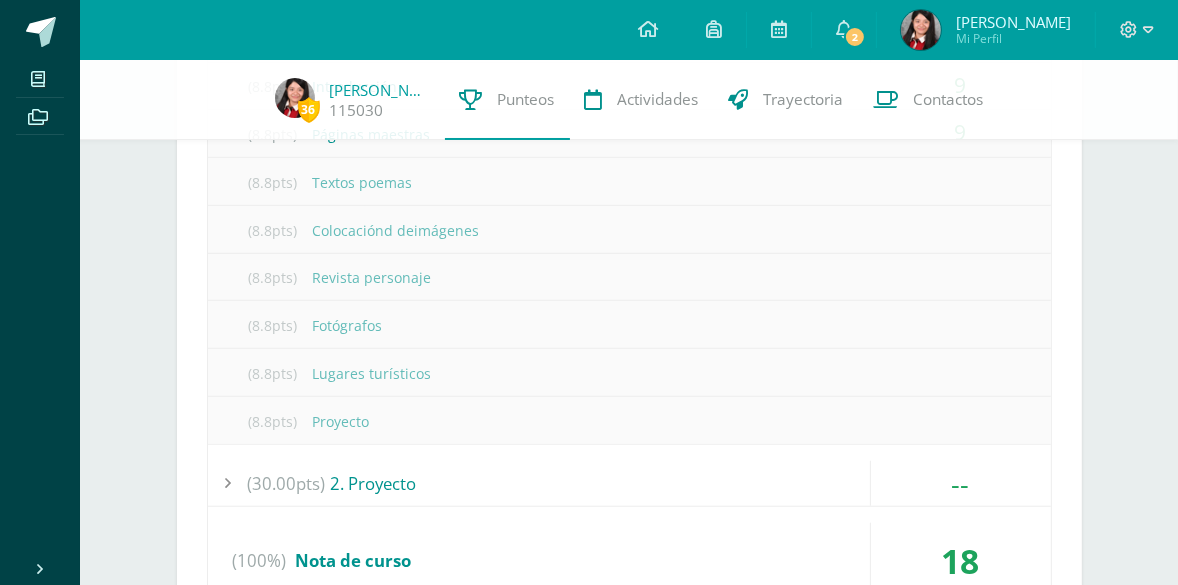click on "Mi Perfil" at bounding box center [1013, 38] 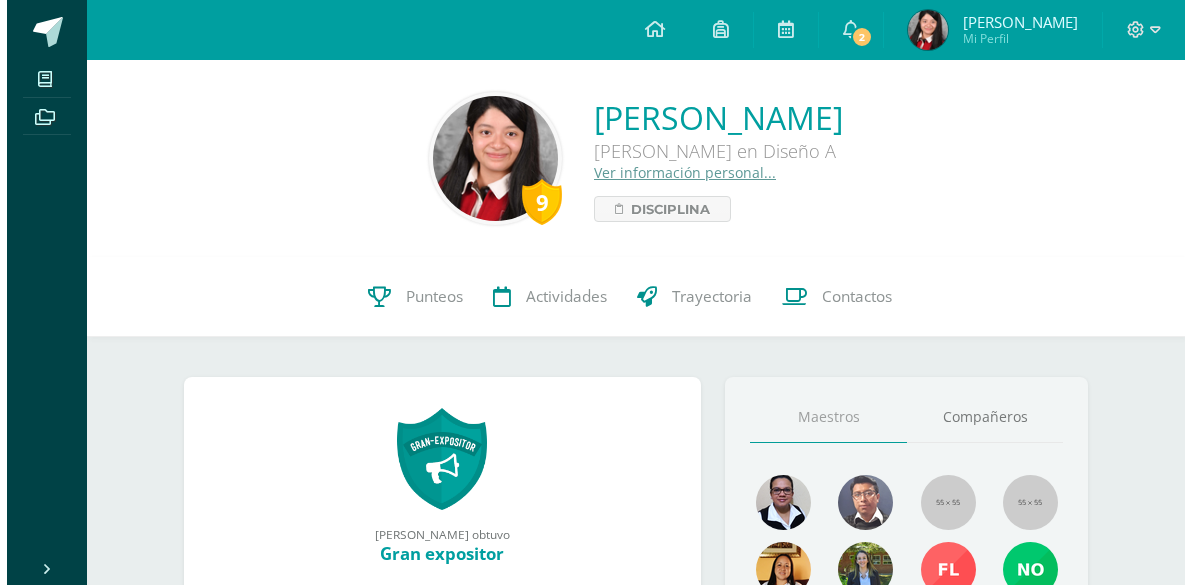 scroll, scrollTop: 0, scrollLeft: 0, axis: both 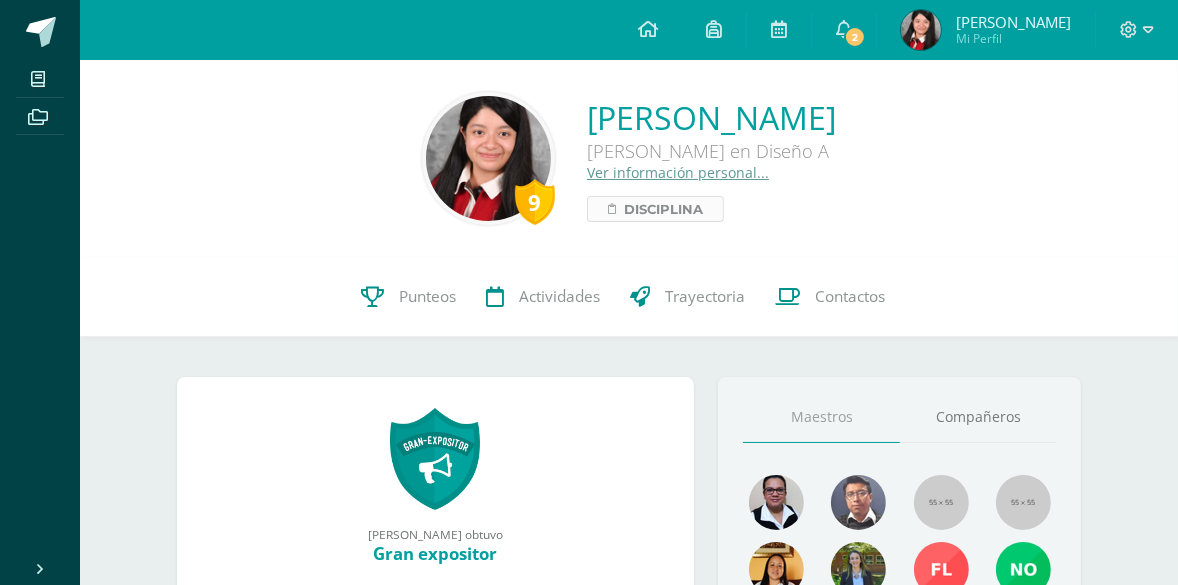 click on "Disciplina" at bounding box center [663, 209] 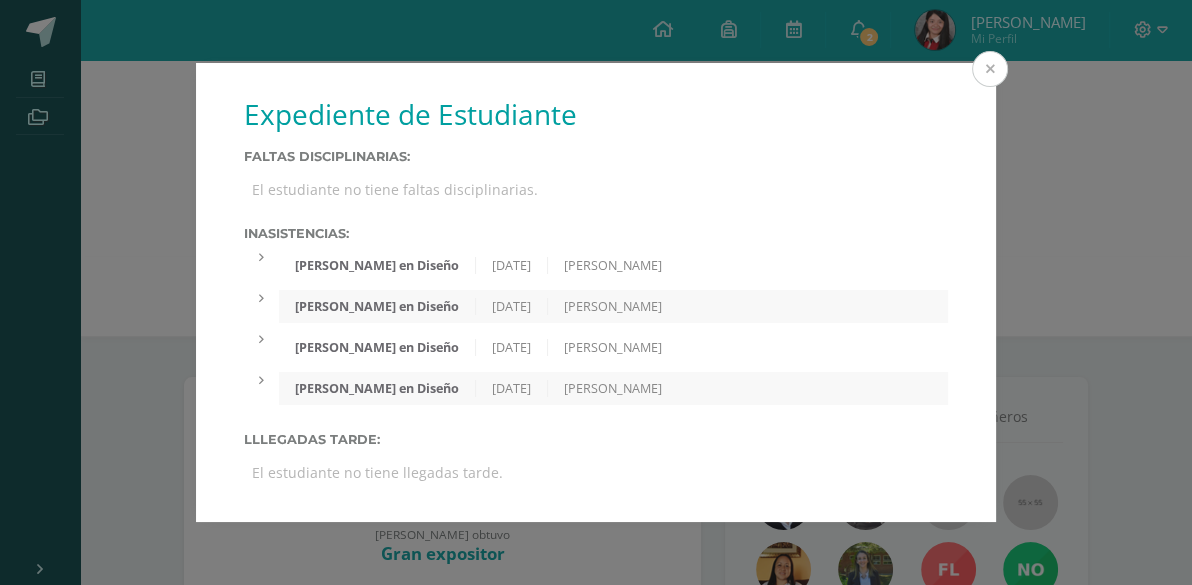 click at bounding box center [990, 69] 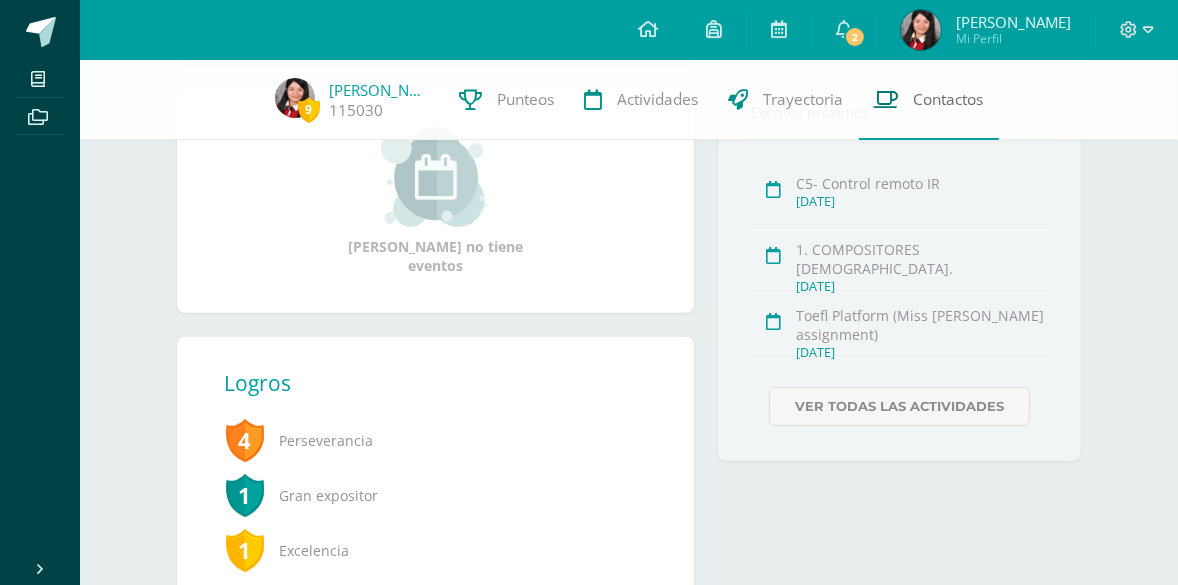 scroll, scrollTop: 545, scrollLeft: 0, axis: vertical 